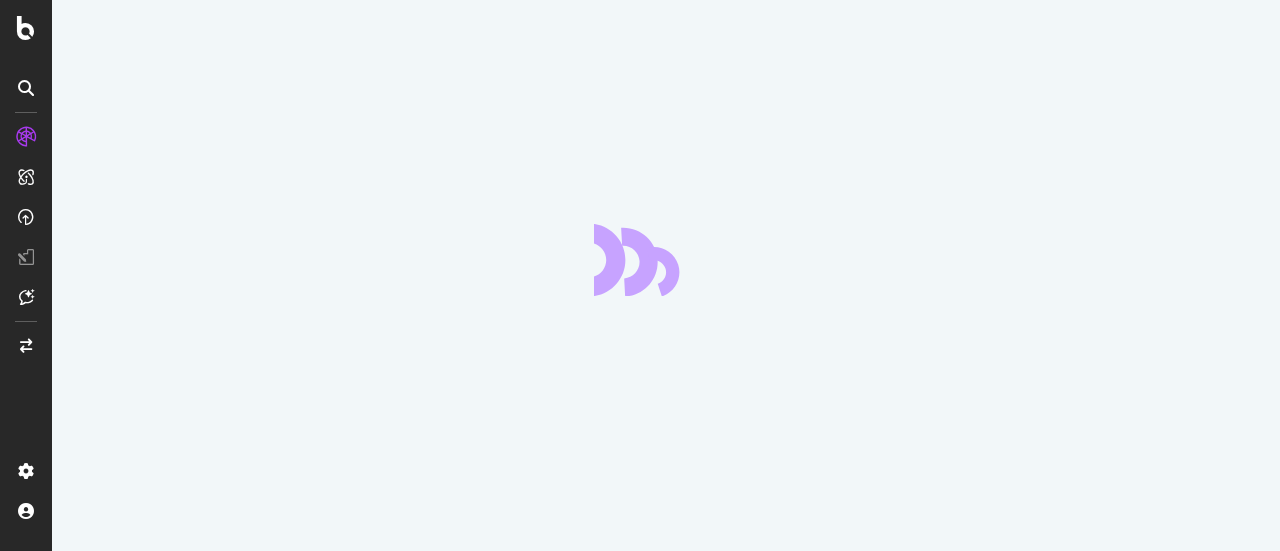 scroll, scrollTop: 0, scrollLeft: 0, axis: both 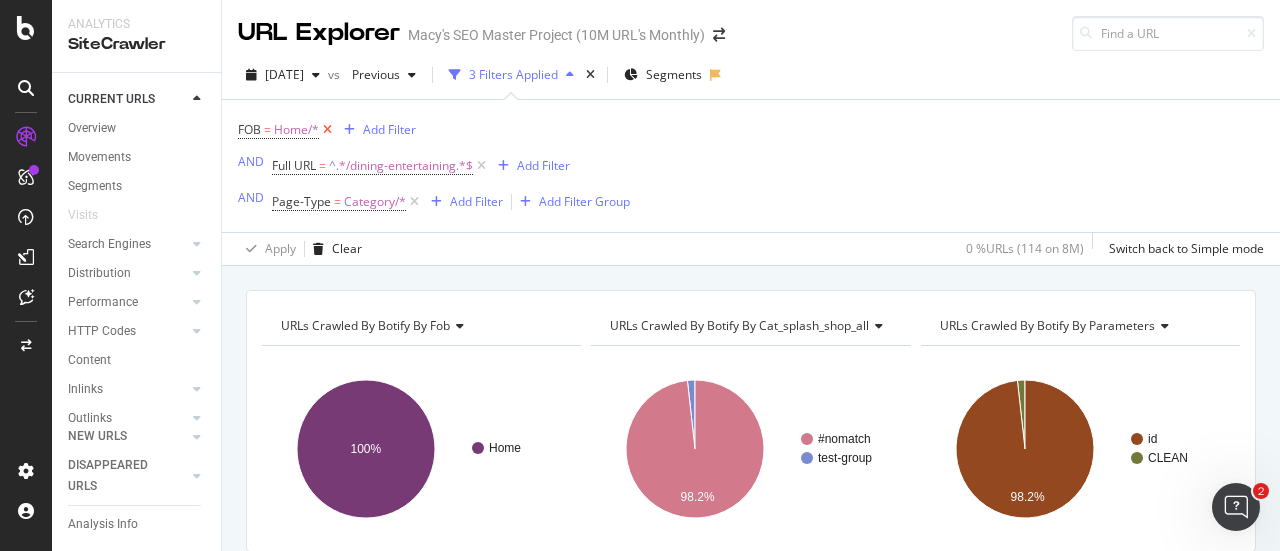 click at bounding box center [327, 130] 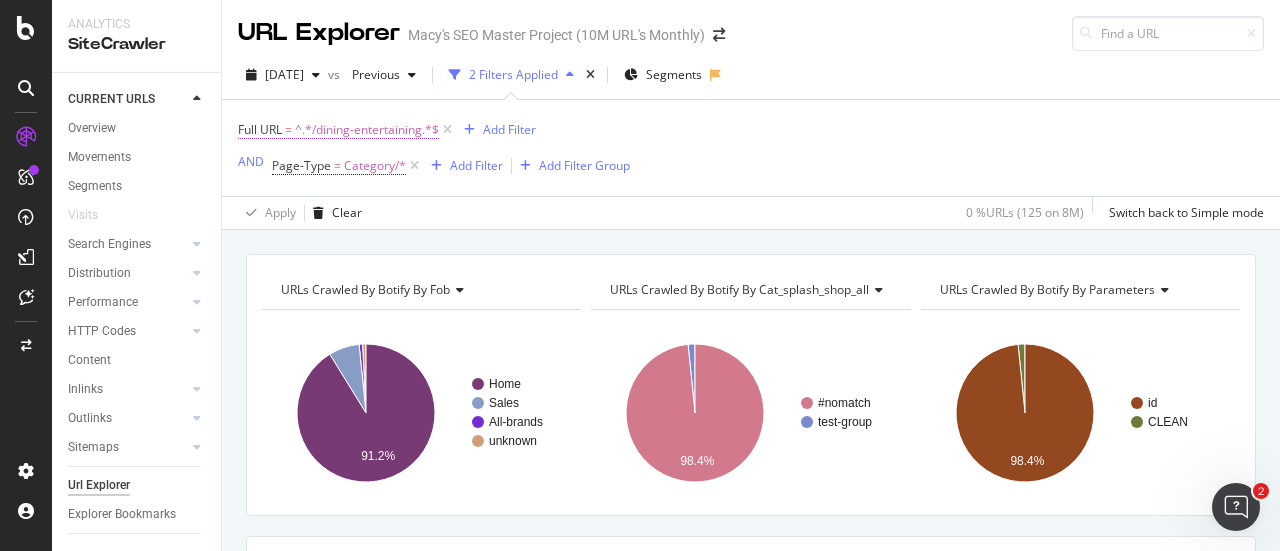 click on "^.*/dining-entertaining.*$" at bounding box center (367, 130) 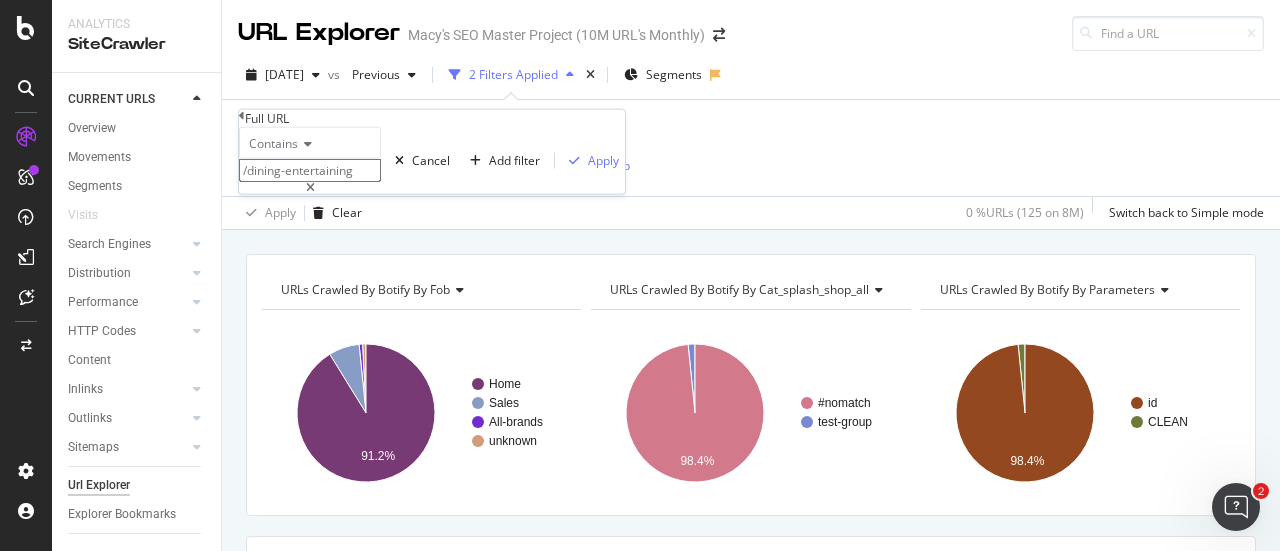 click on "/dining-entertaining" at bounding box center [310, 170] 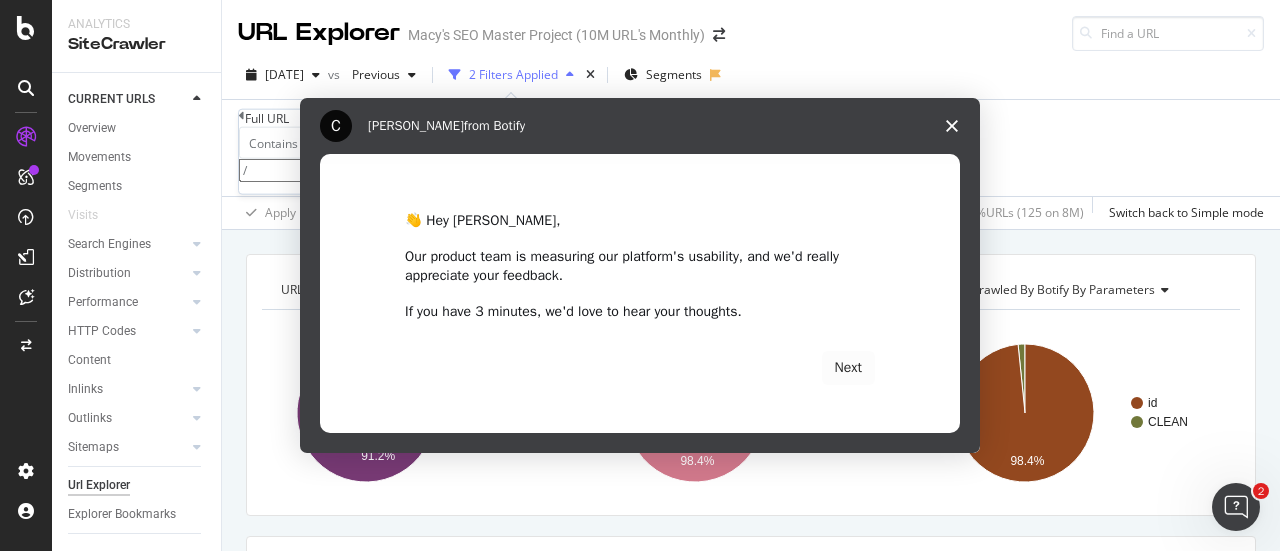 scroll, scrollTop: 0, scrollLeft: 0, axis: both 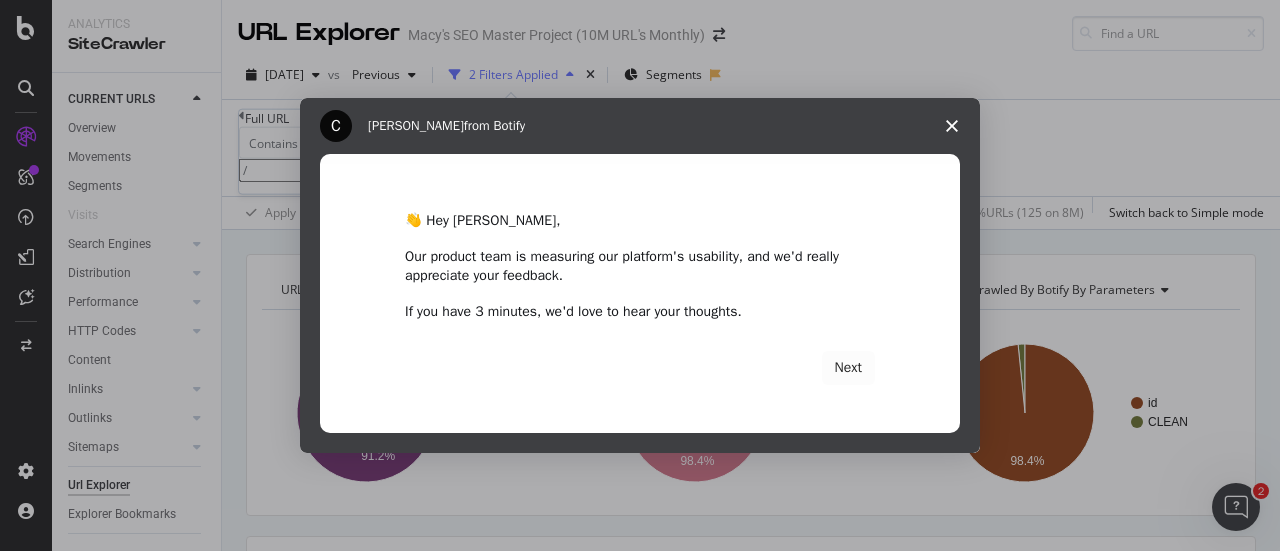 click 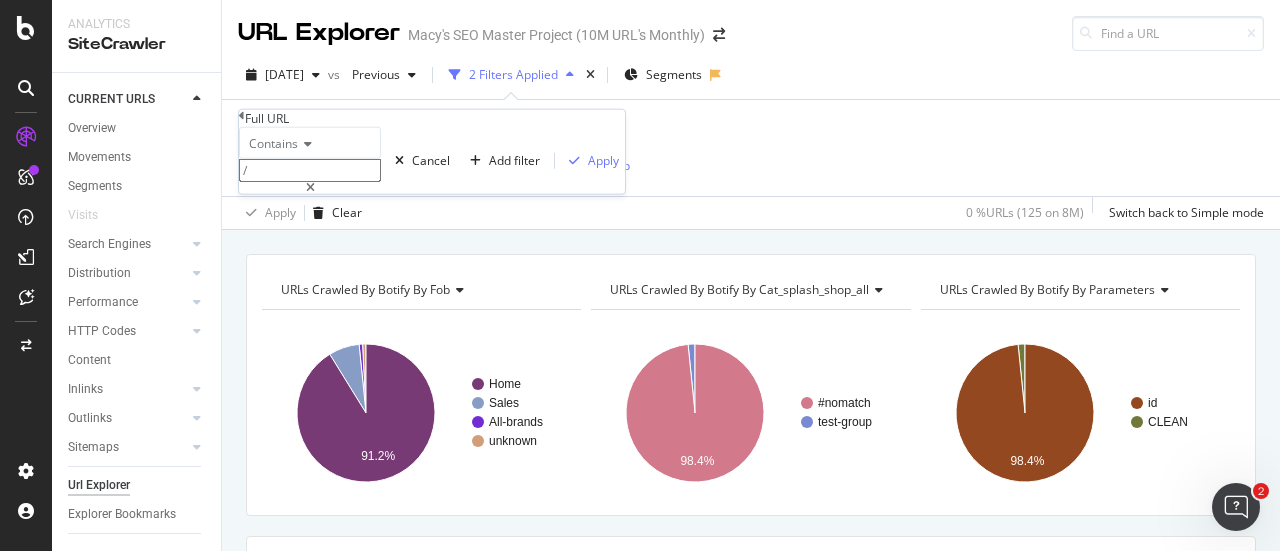 click on "/" at bounding box center [310, 170] 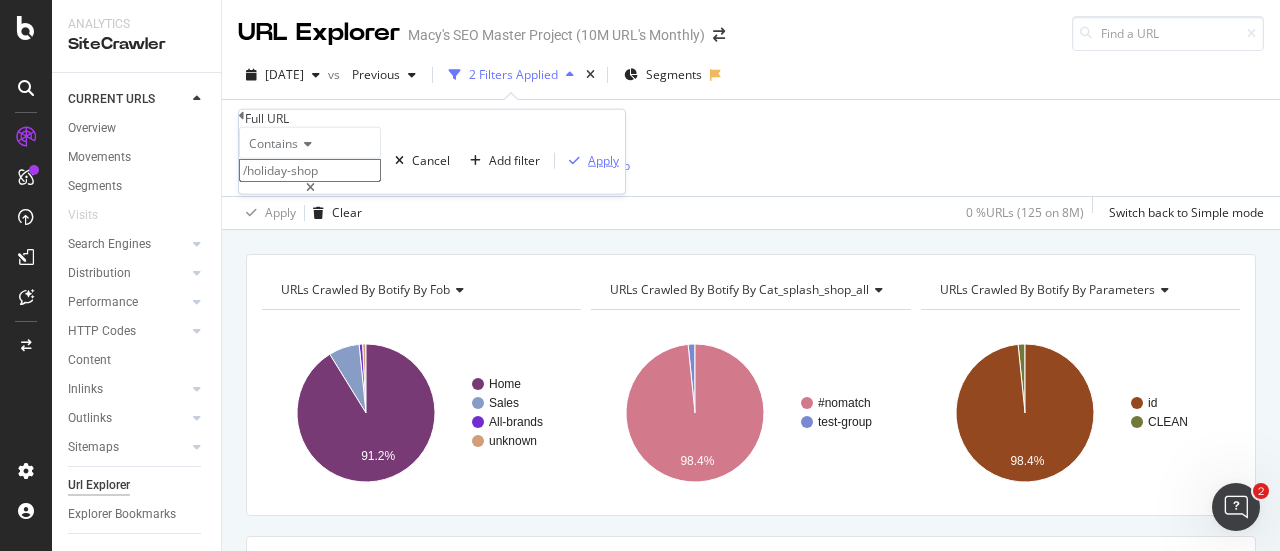 type on "/holiday-shop" 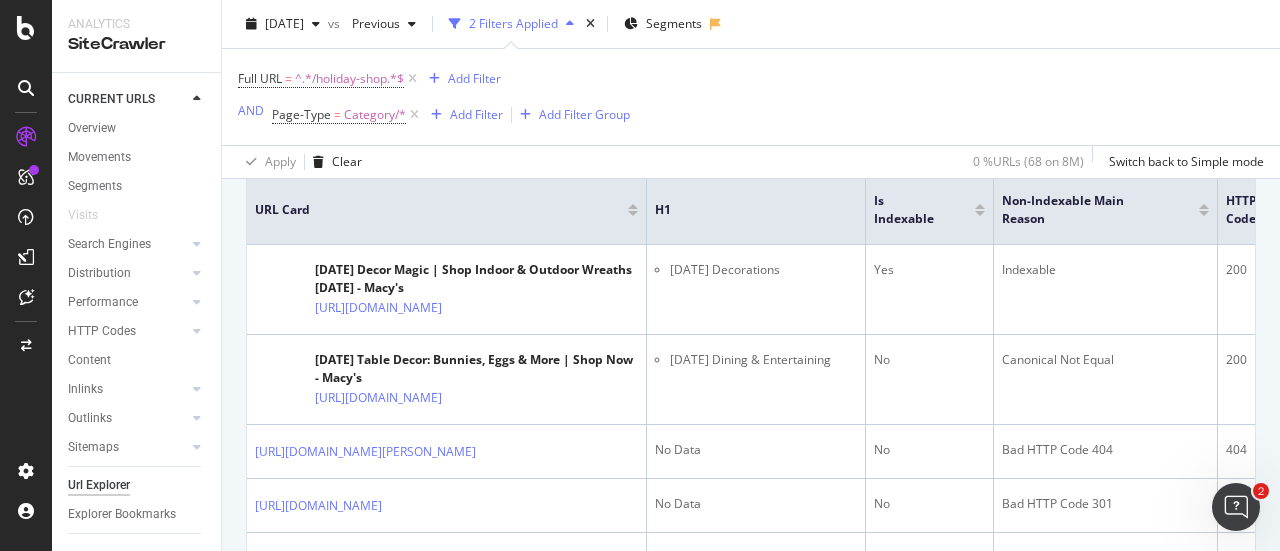 scroll, scrollTop: 251, scrollLeft: 0, axis: vertical 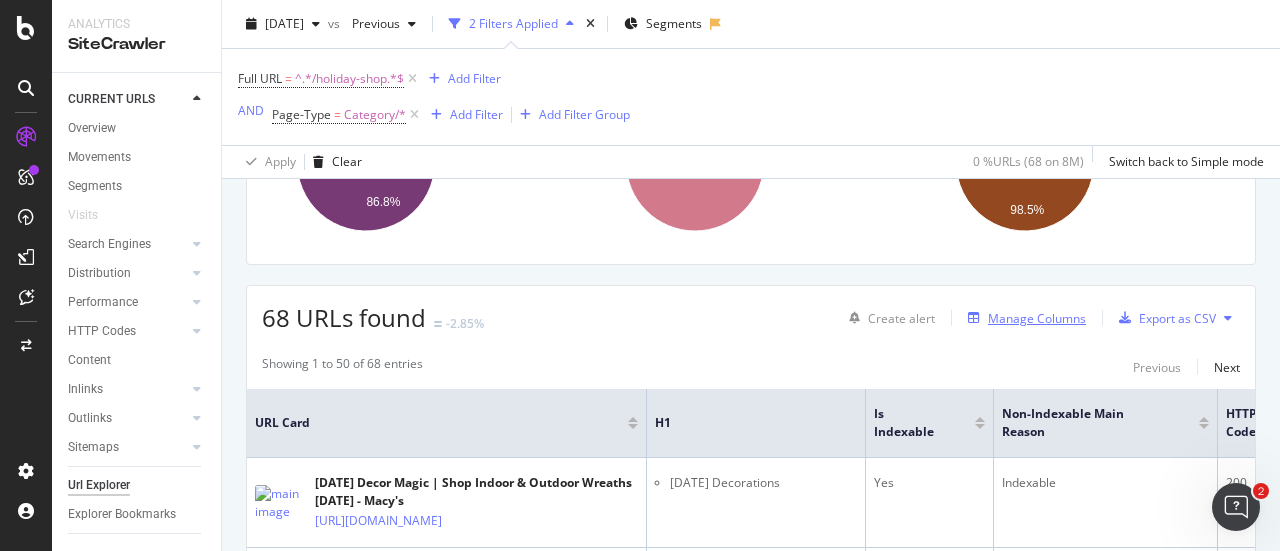 click on "Manage Columns" at bounding box center (1037, 318) 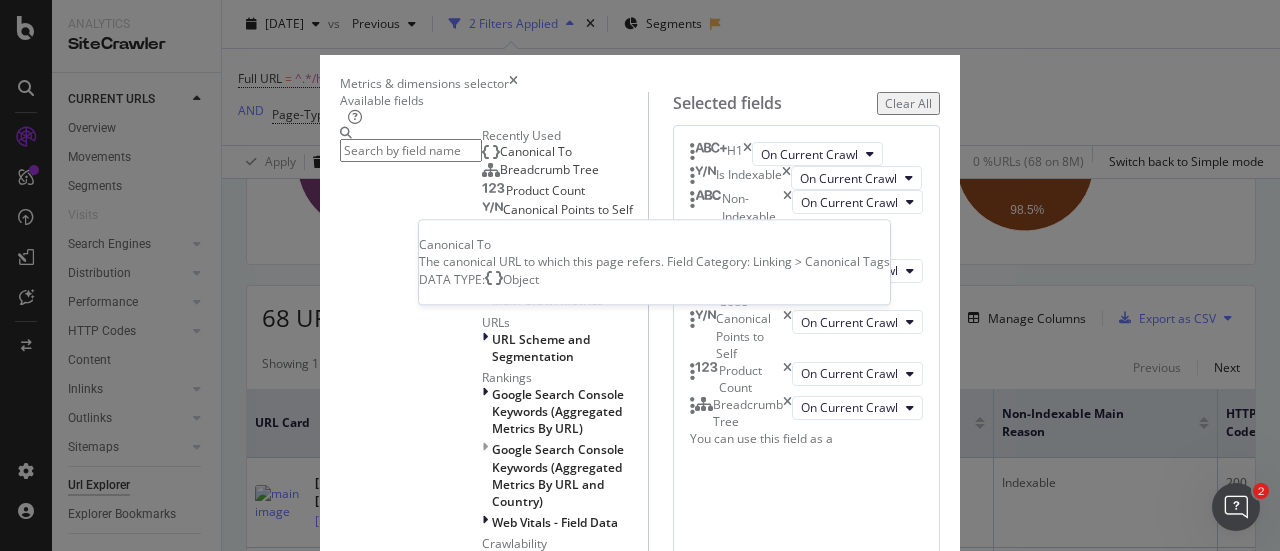 click on "Canonical To" at bounding box center [536, 151] 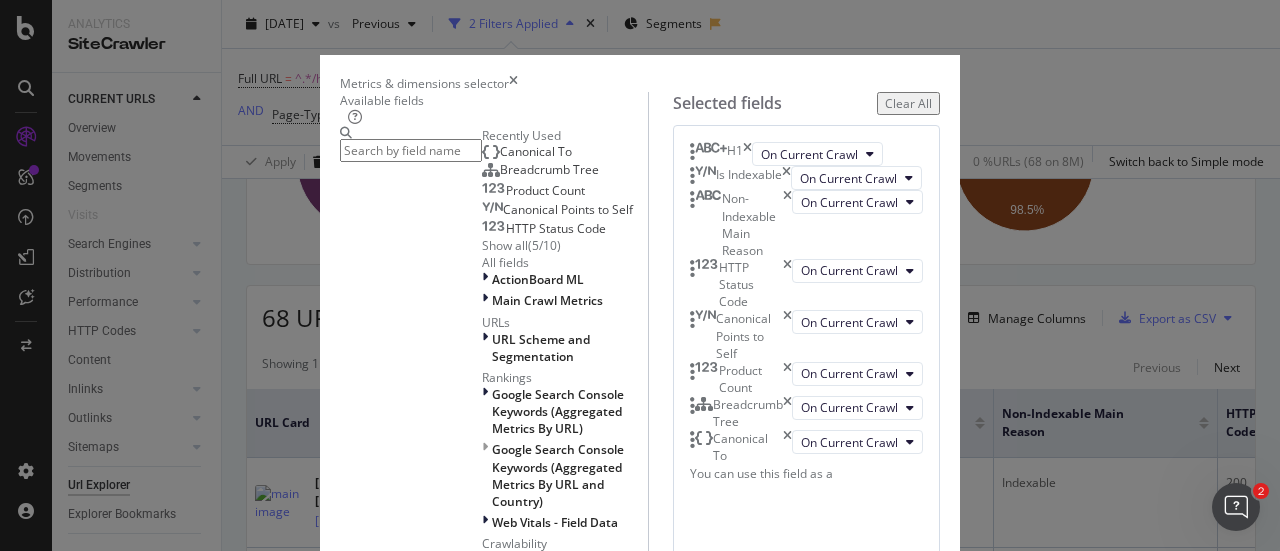 scroll, scrollTop: 345, scrollLeft: 0, axis: vertical 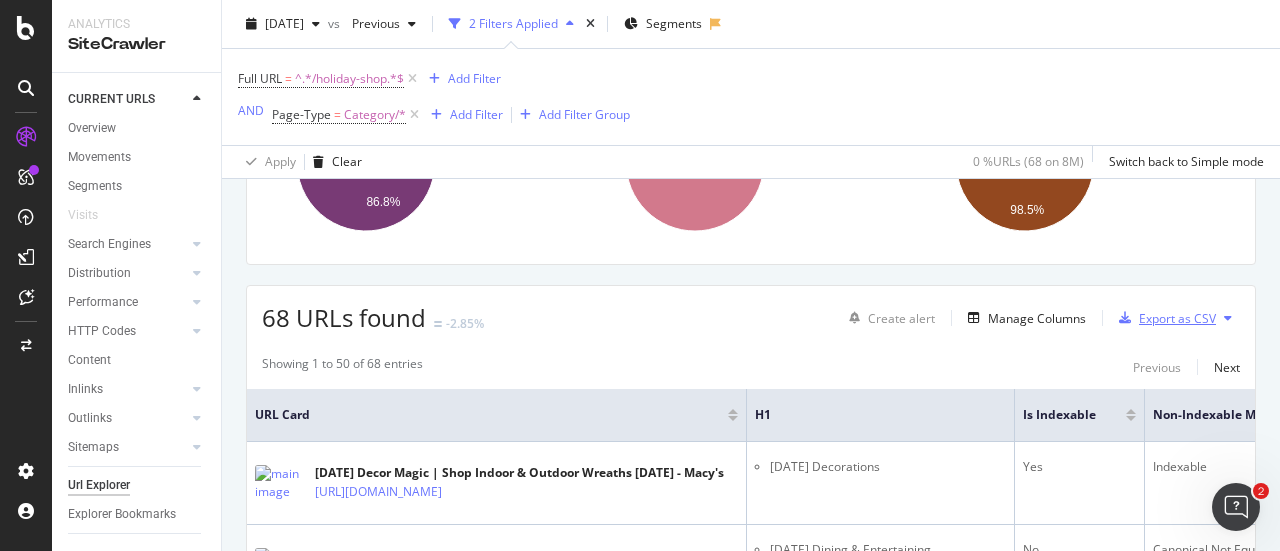click on "Export as CSV" at bounding box center (1177, 318) 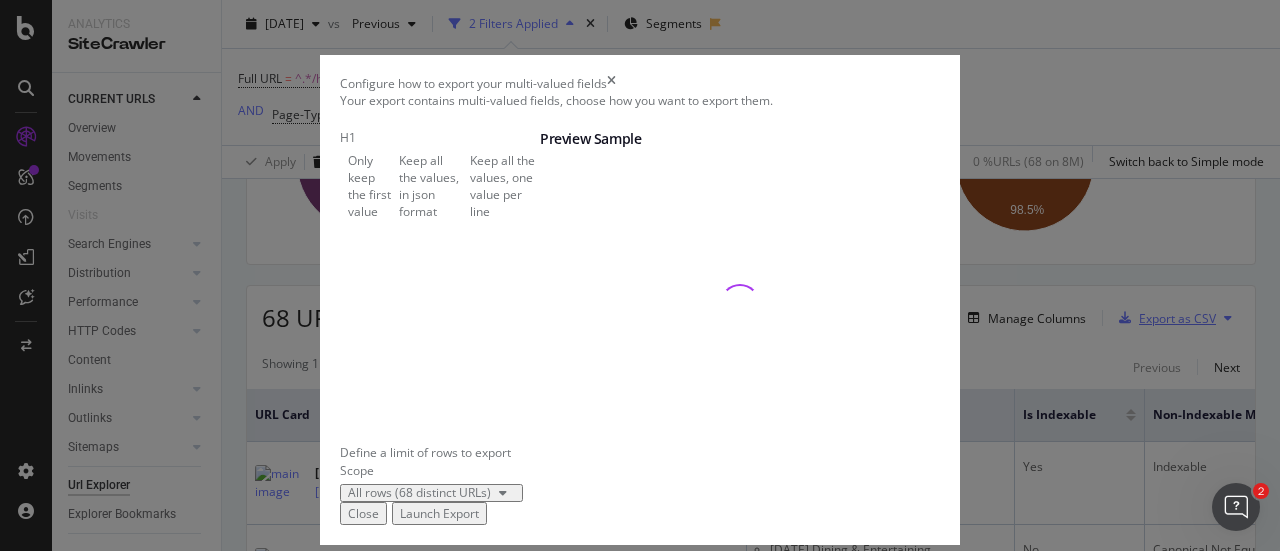 scroll, scrollTop: 144, scrollLeft: 0, axis: vertical 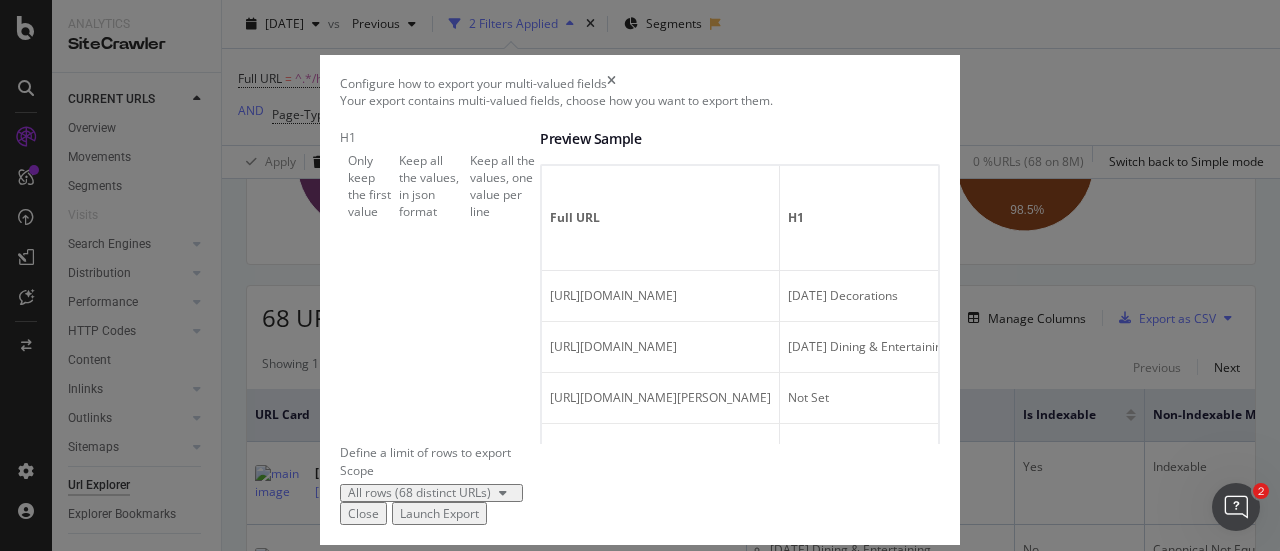 click on "Launch Export" at bounding box center [439, 513] 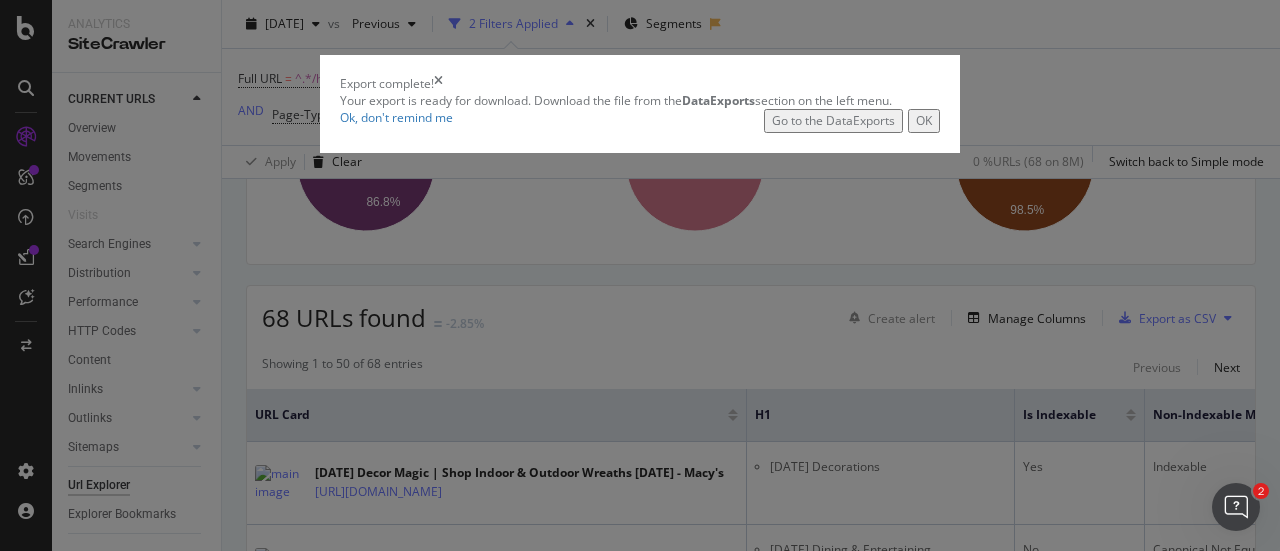 click on "Go to the DataExports" at bounding box center [833, 120] 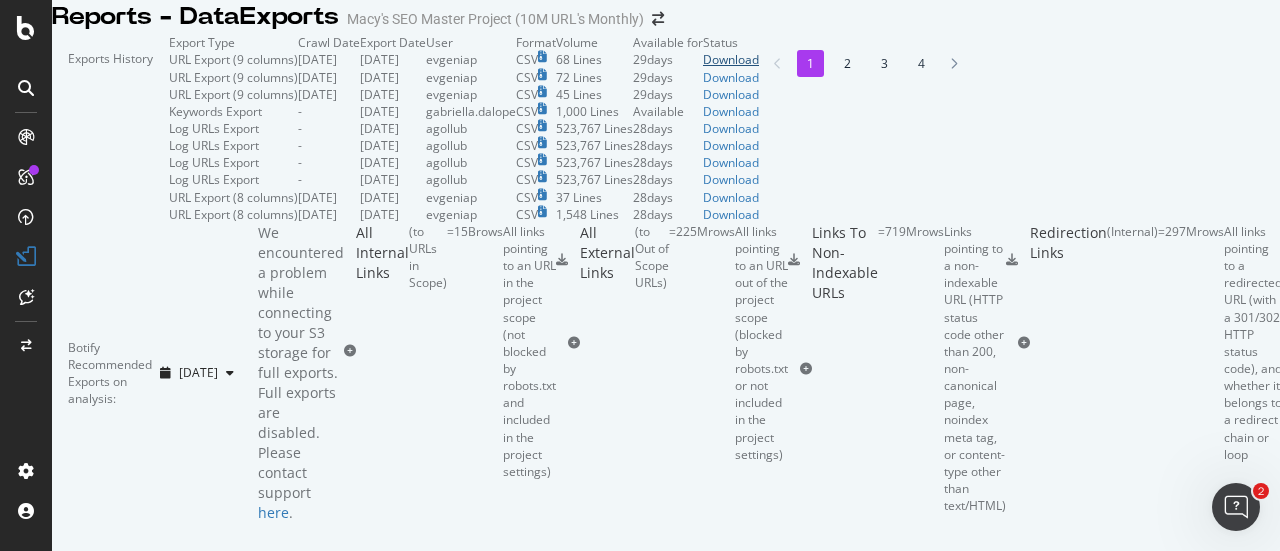 click on "Download" at bounding box center (731, 59) 